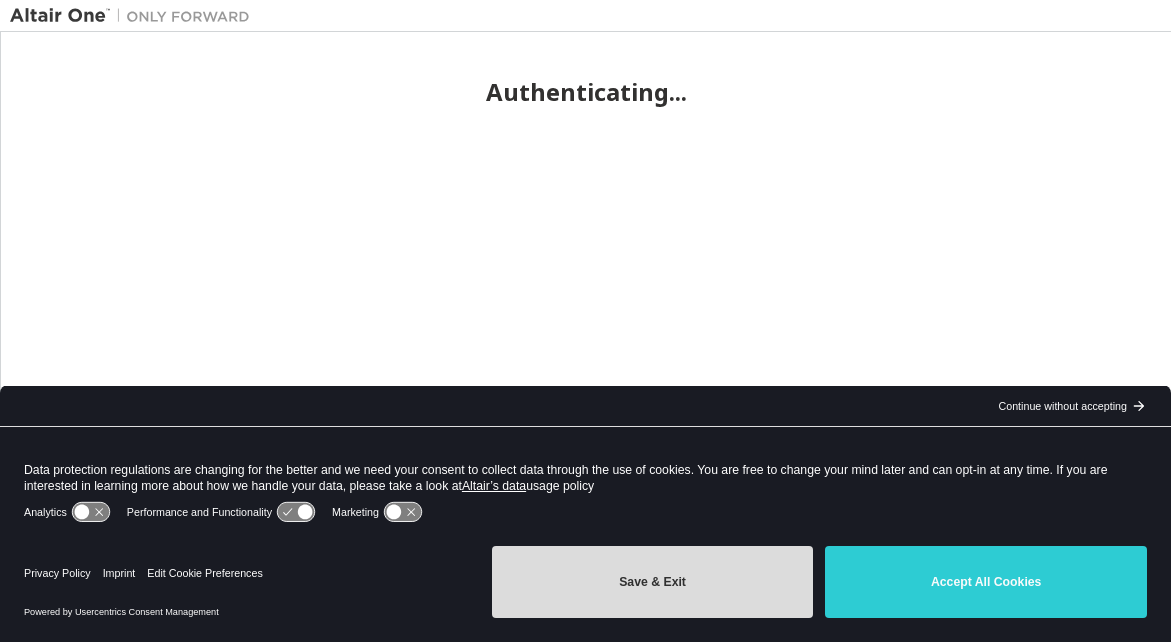 scroll, scrollTop: 0, scrollLeft: 0, axis: both 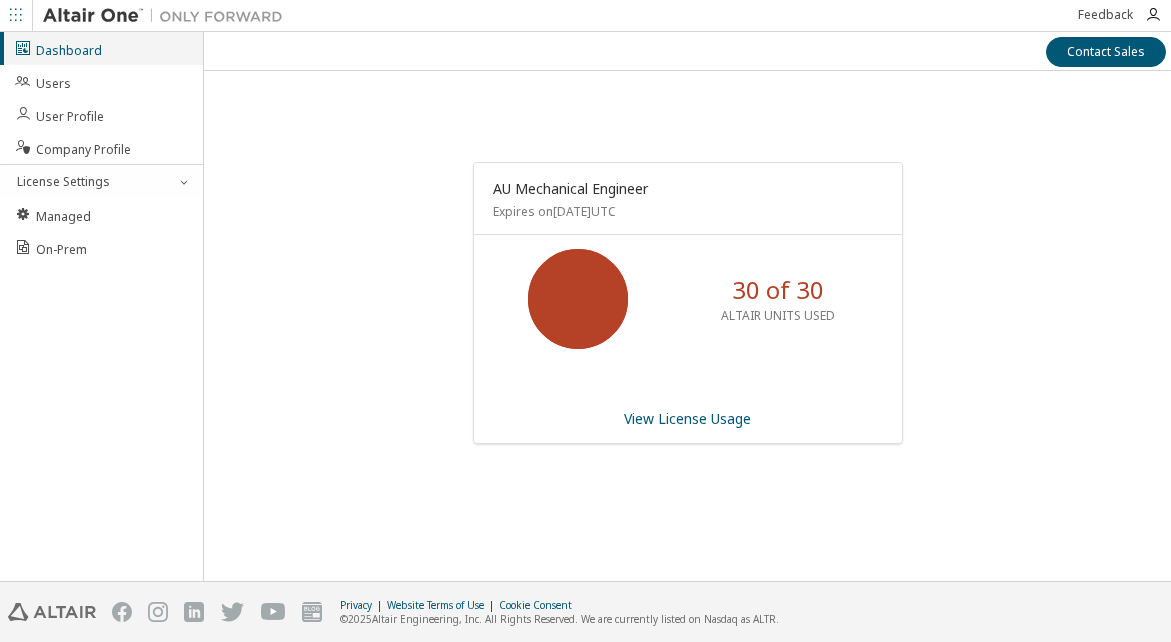 click on "Dashboard" at bounding box center [58, 48] 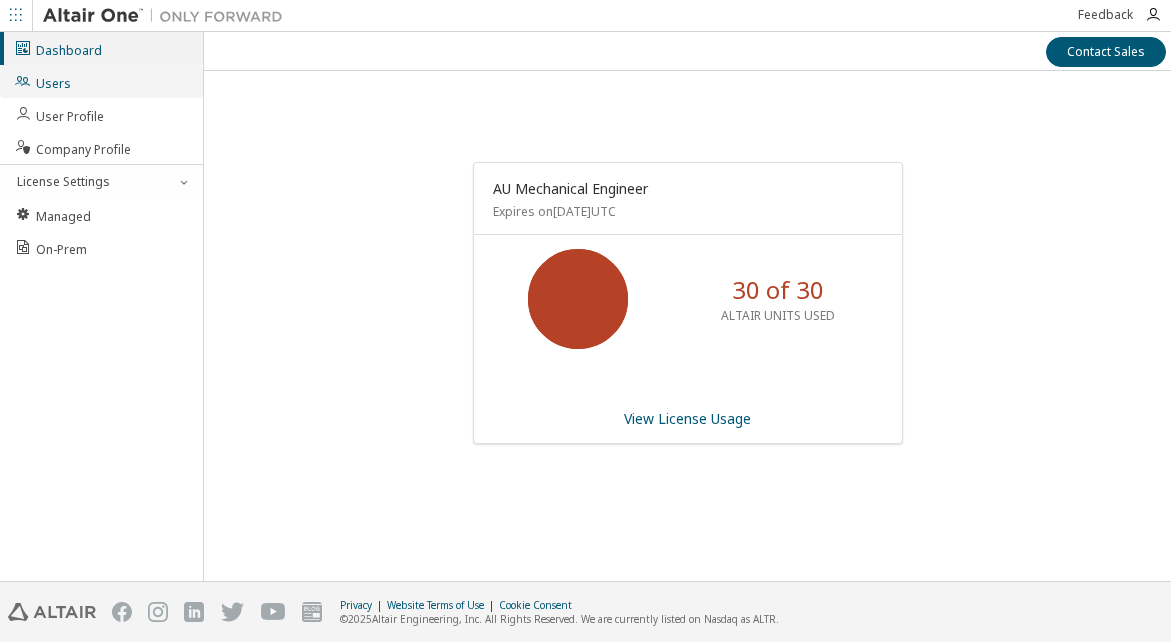 click on "Users" at bounding box center (101, 81) 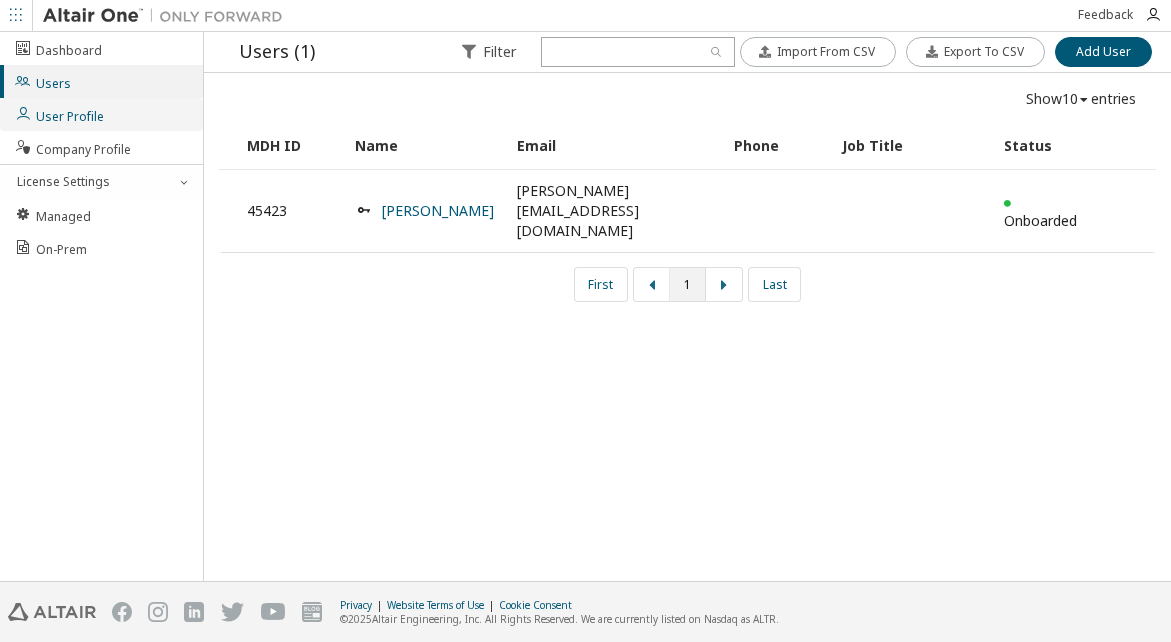 click on "User Profile" at bounding box center [59, 114] 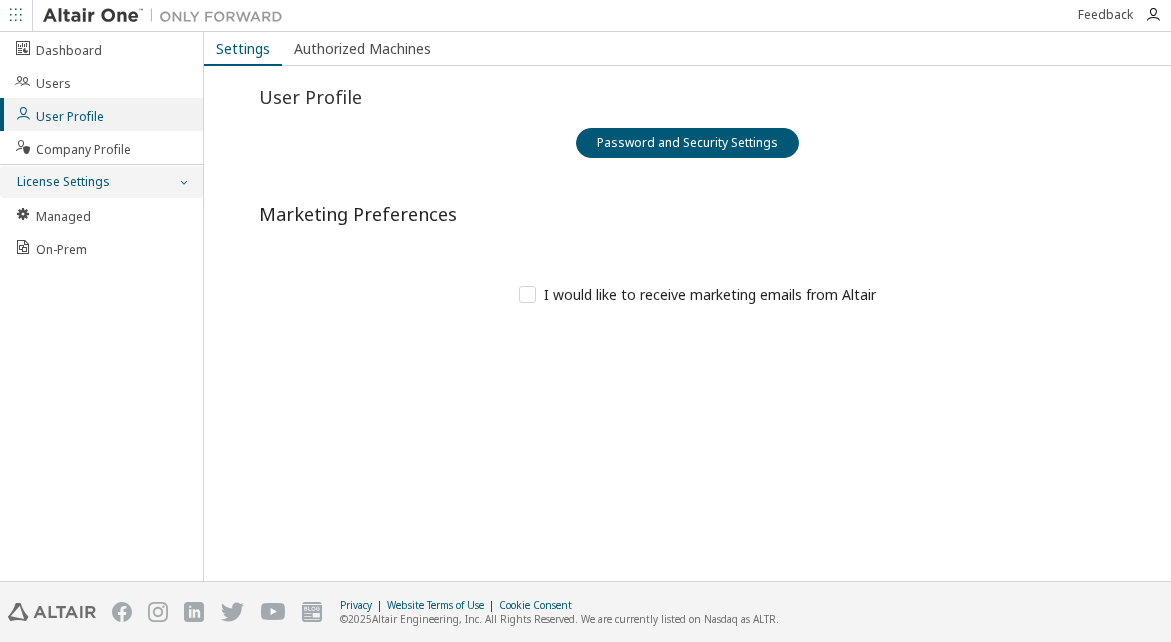 click on "License Settings" at bounding box center (62, 182) 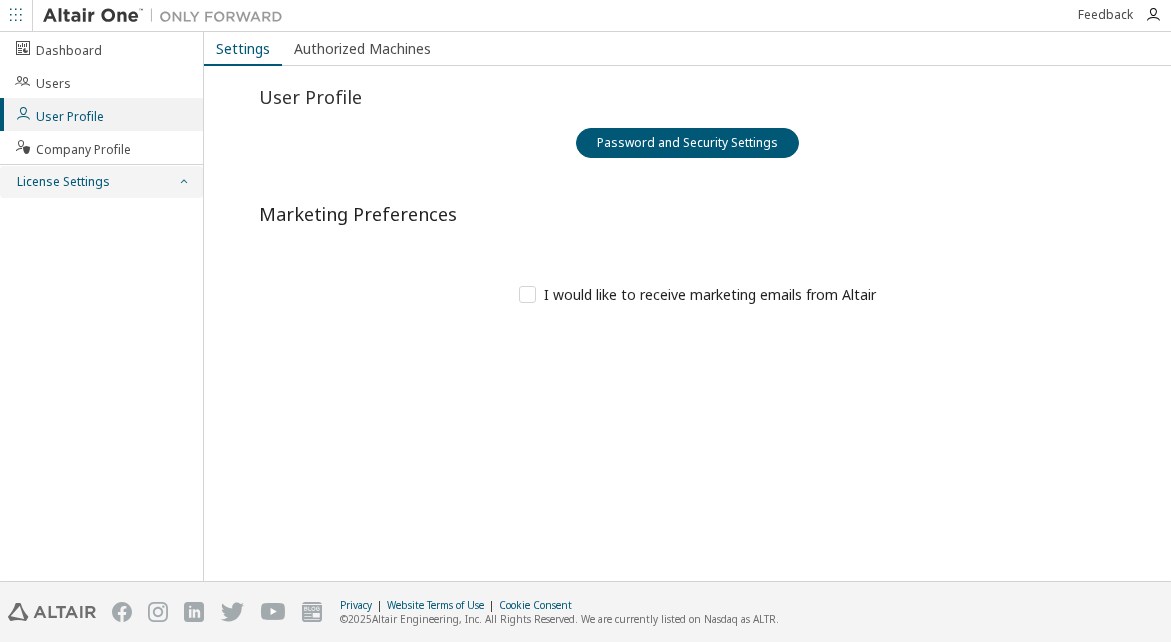 click on "License Settings" at bounding box center [62, 182] 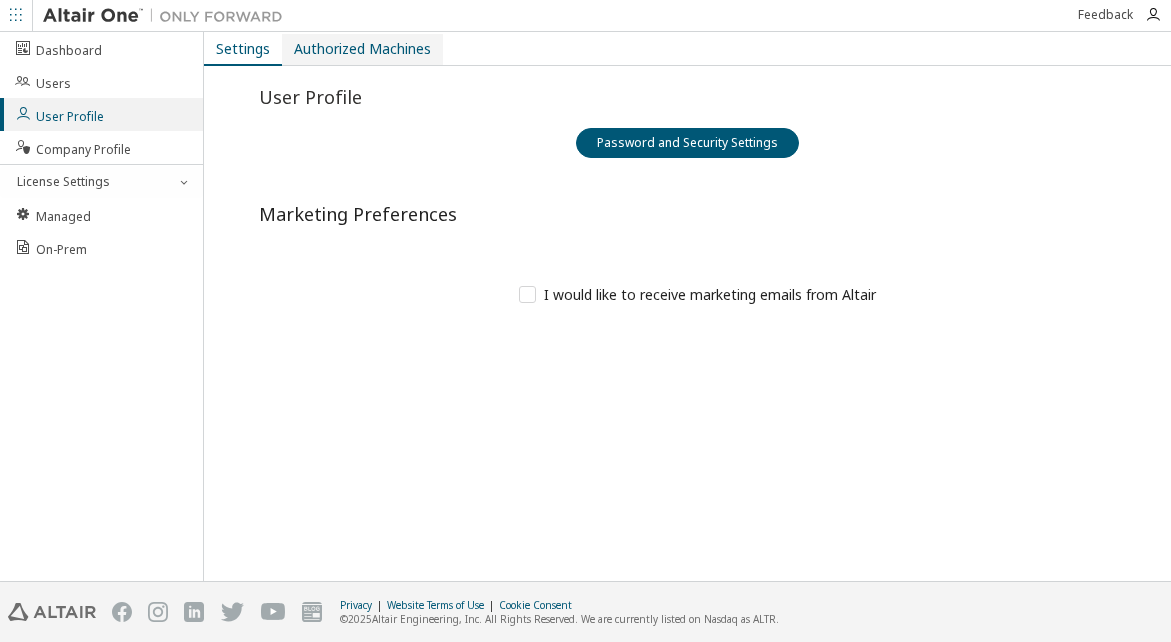 click on "Authorized Machines" at bounding box center (362, 49) 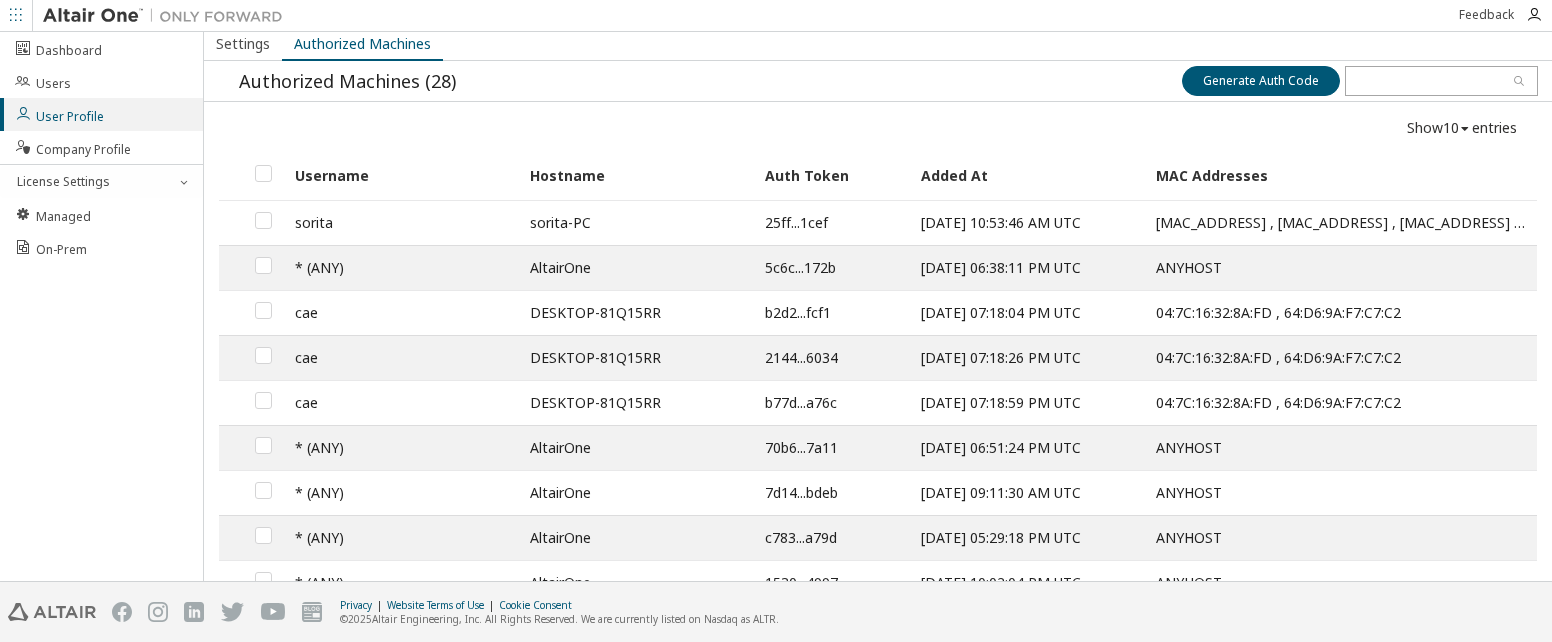 scroll, scrollTop: 0, scrollLeft: 0, axis: both 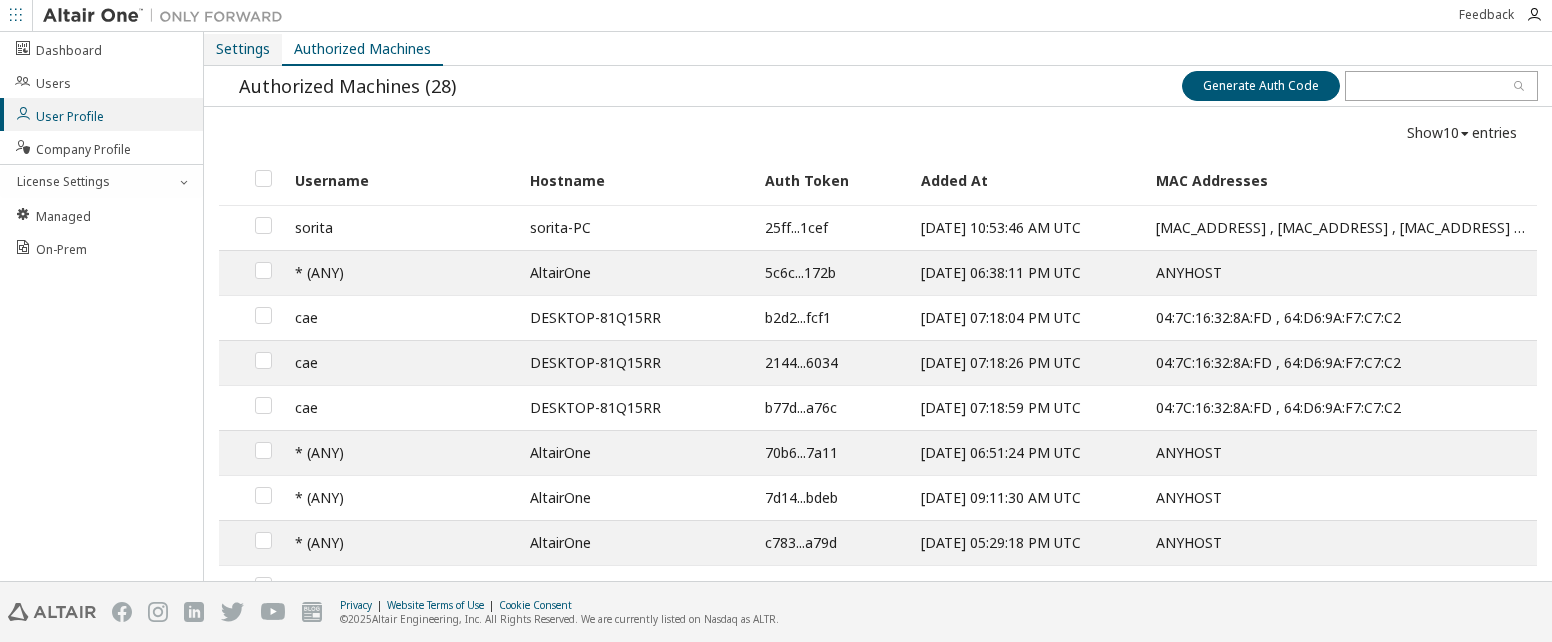 click on "Settings" at bounding box center [243, 49] 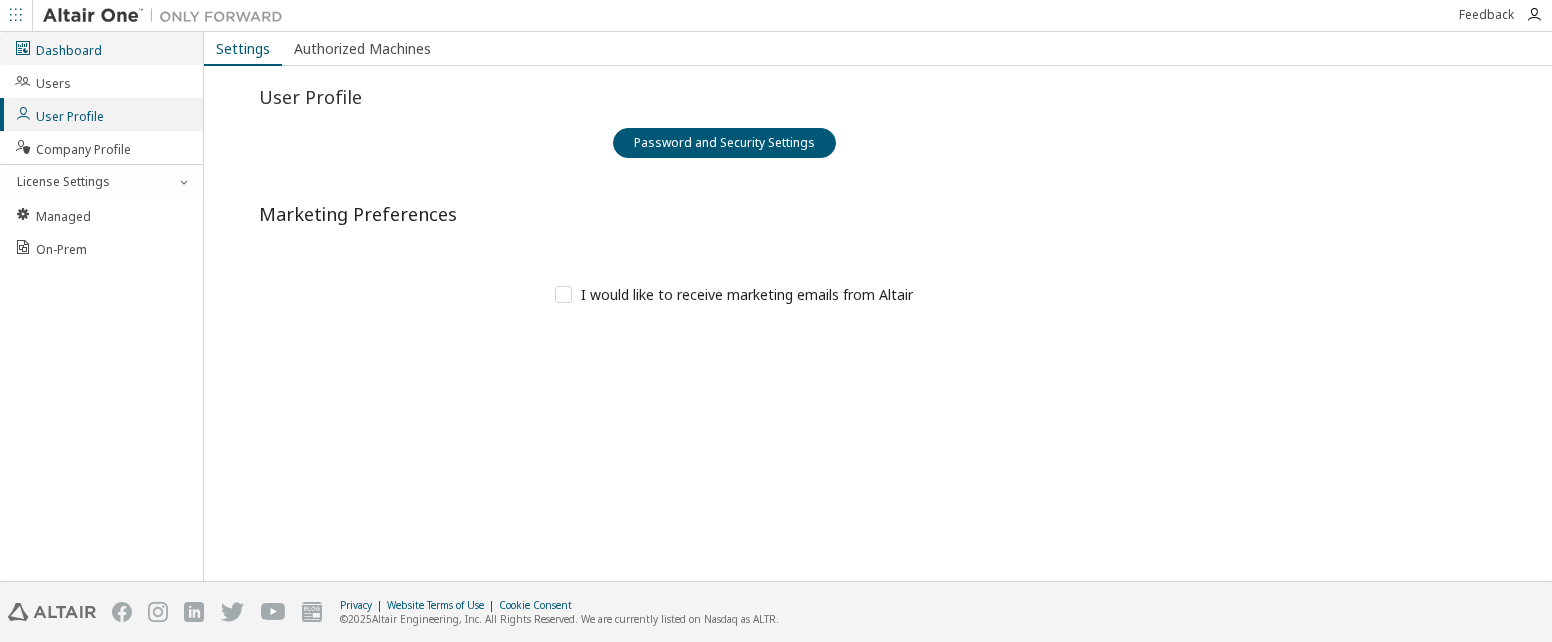 click on "Dashboard" at bounding box center [101, 48] 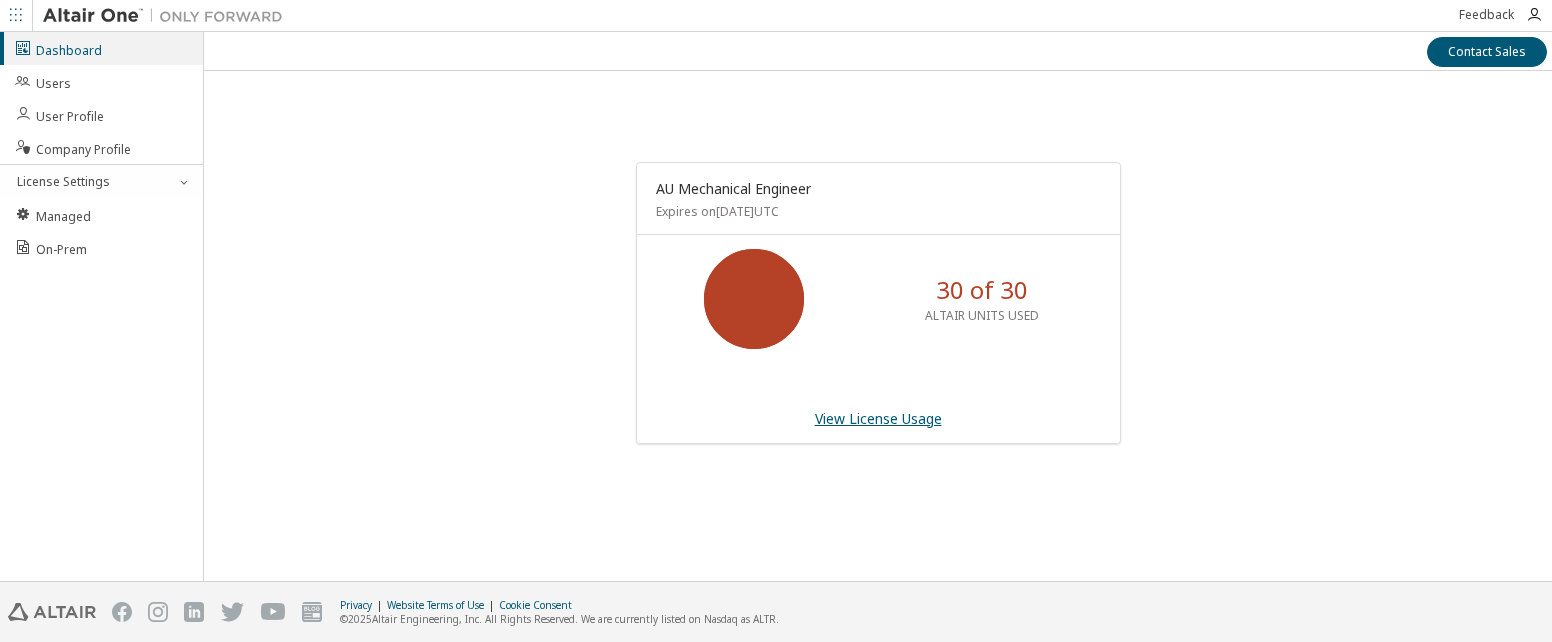 click on "View License Usage" at bounding box center (878, 418) 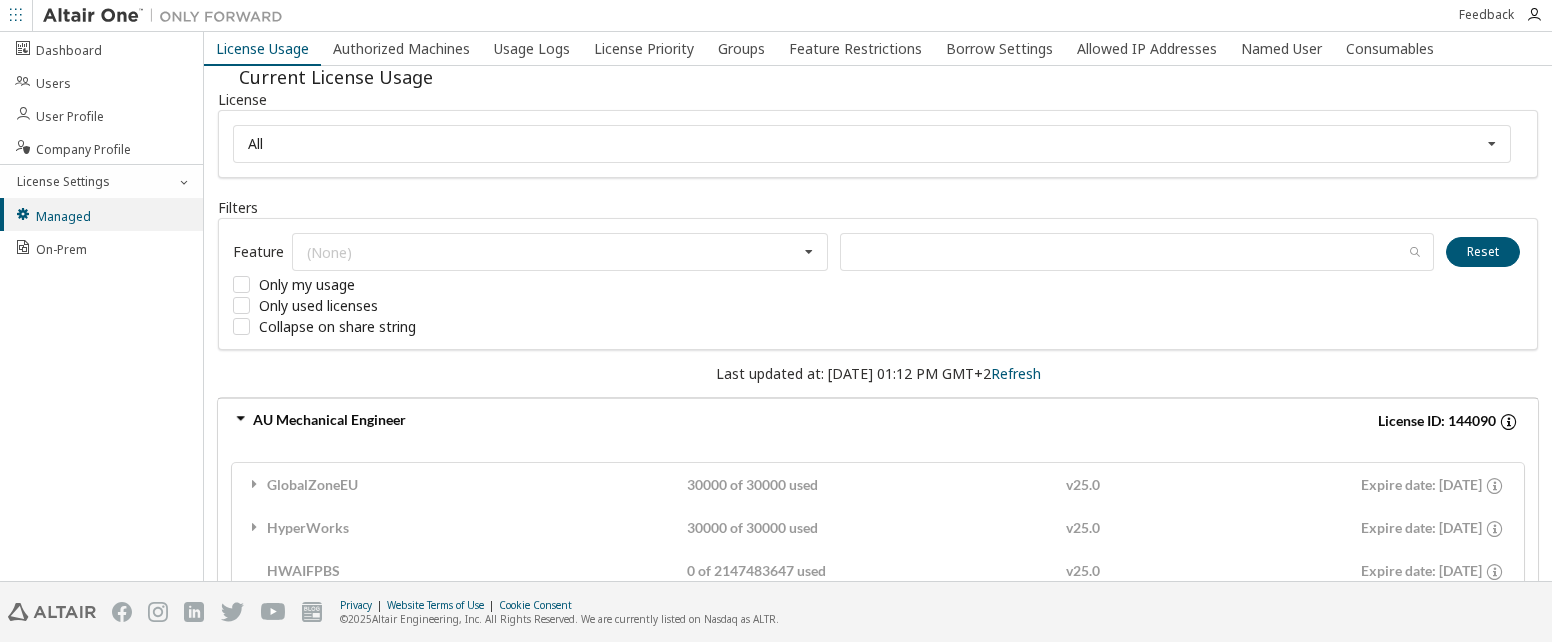 scroll, scrollTop: 0, scrollLeft: 0, axis: both 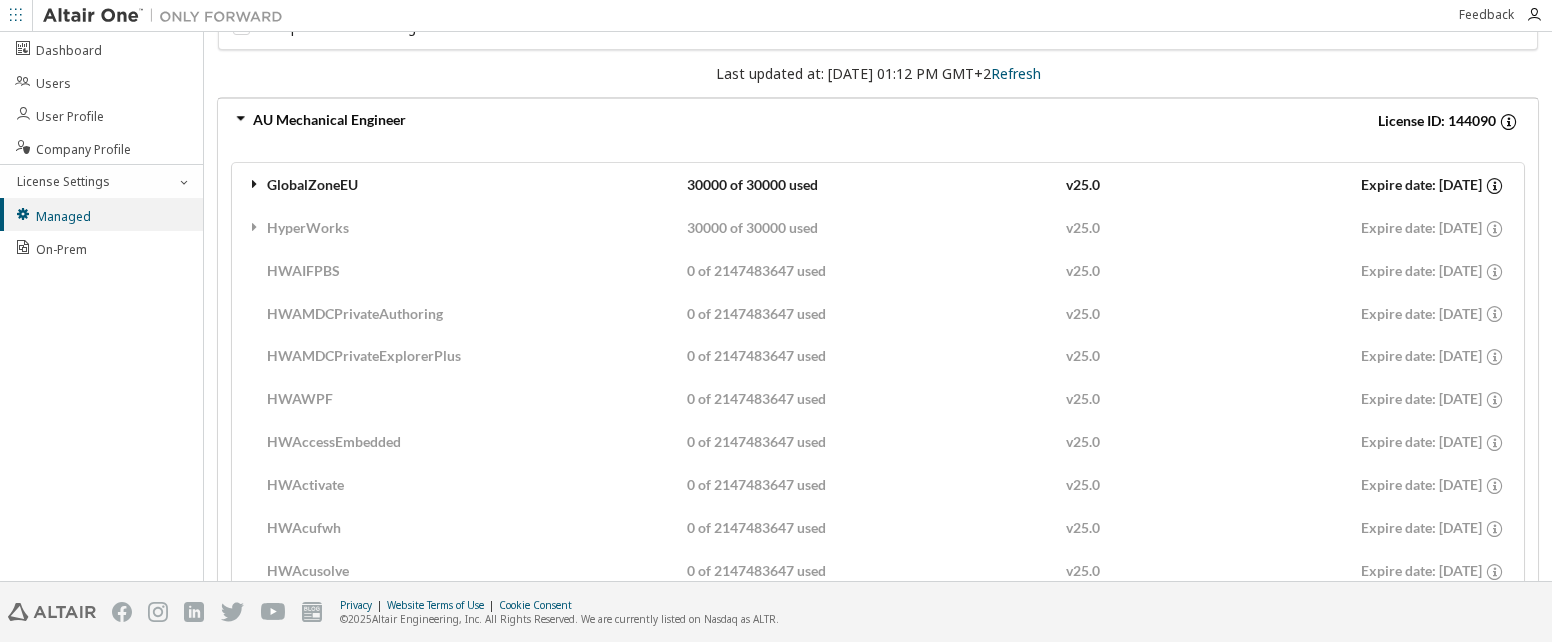 click at bounding box center (255, 184) 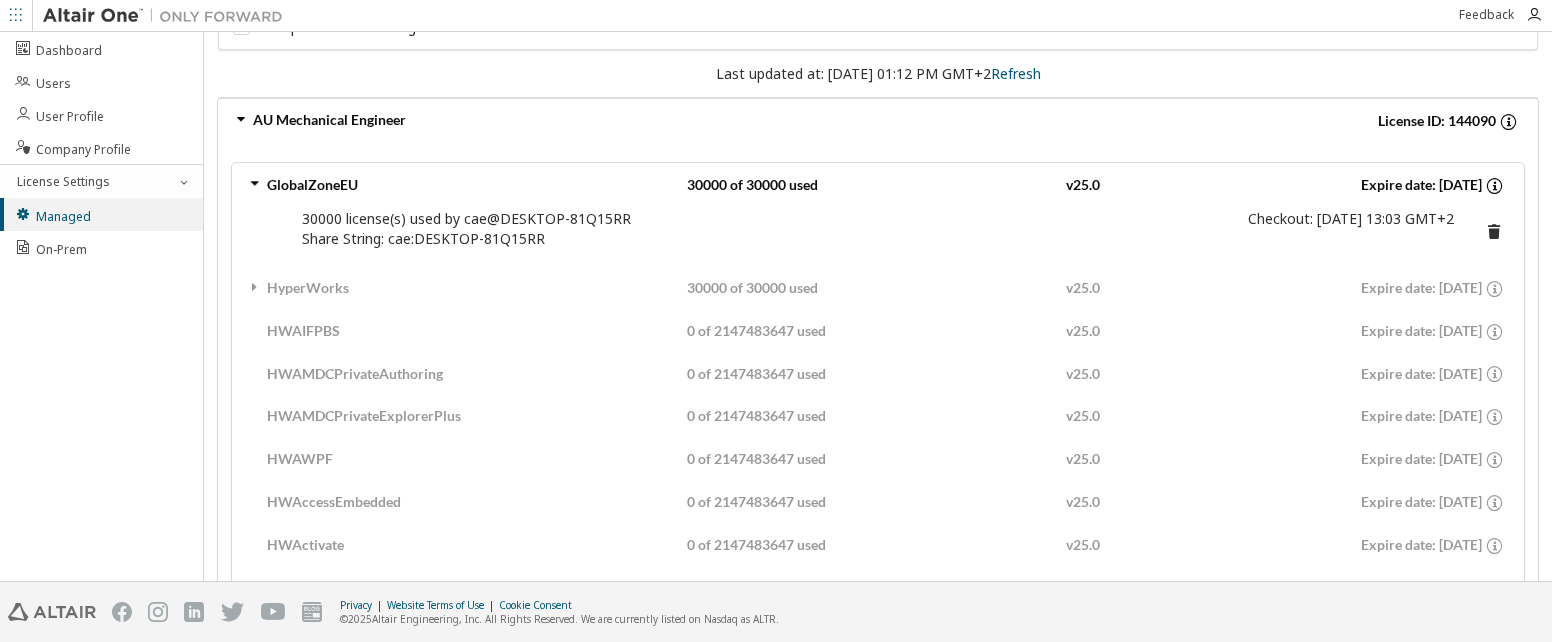 click at bounding box center (255, 184) 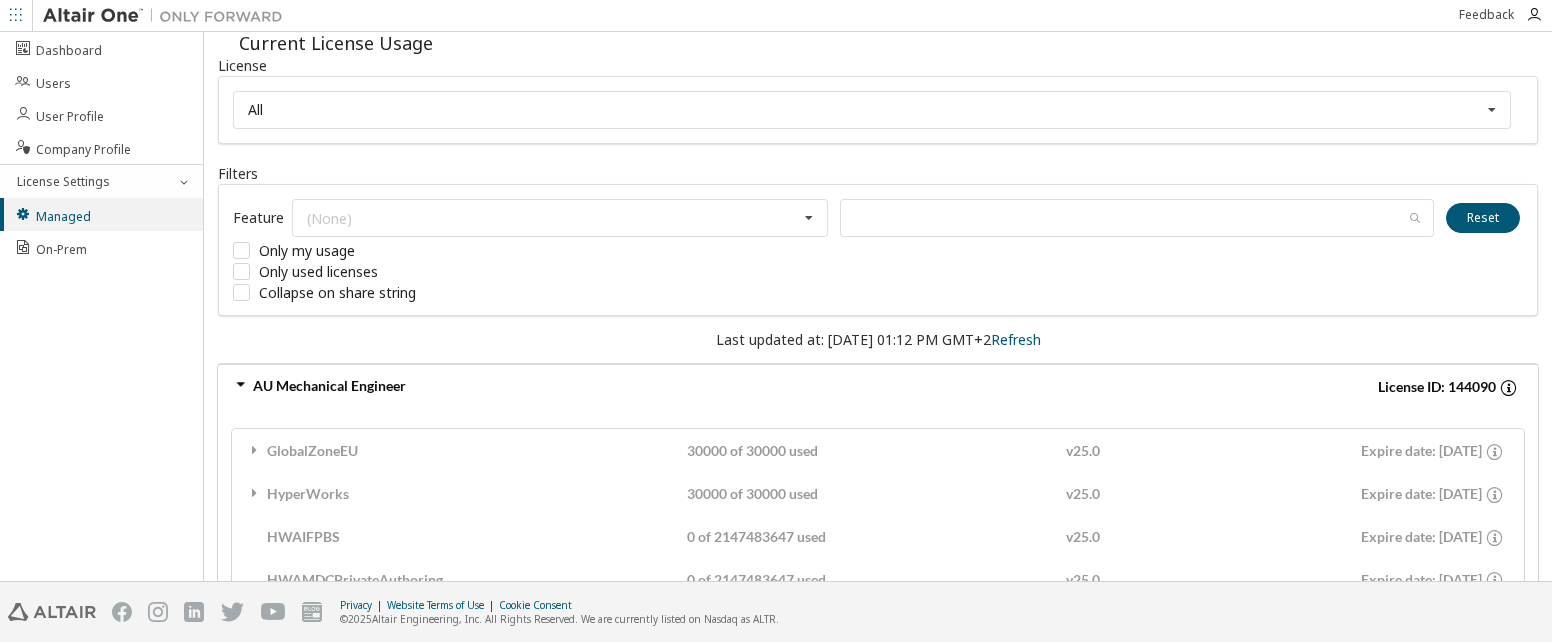 scroll, scrollTop: 0, scrollLeft: 0, axis: both 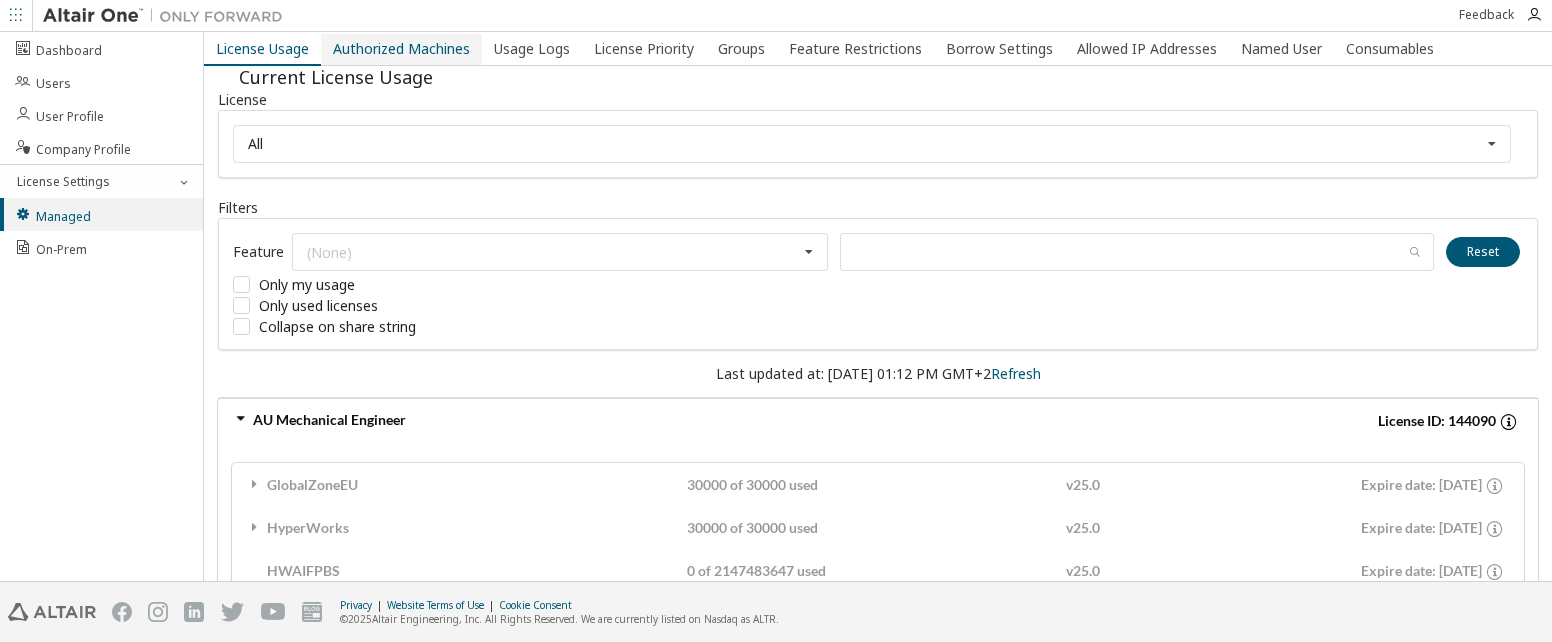 click on "Authorized Machines" at bounding box center [401, 49] 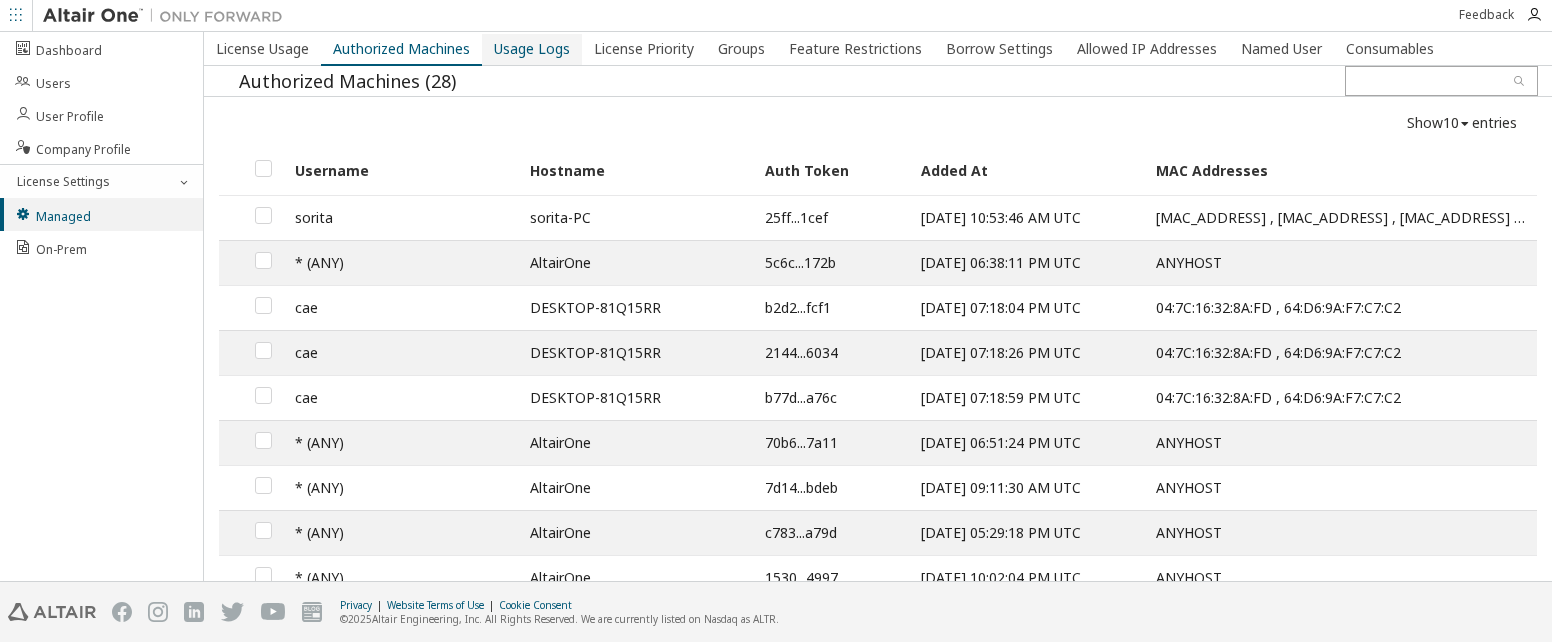 click on "Usage Logs" at bounding box center [532, 49] 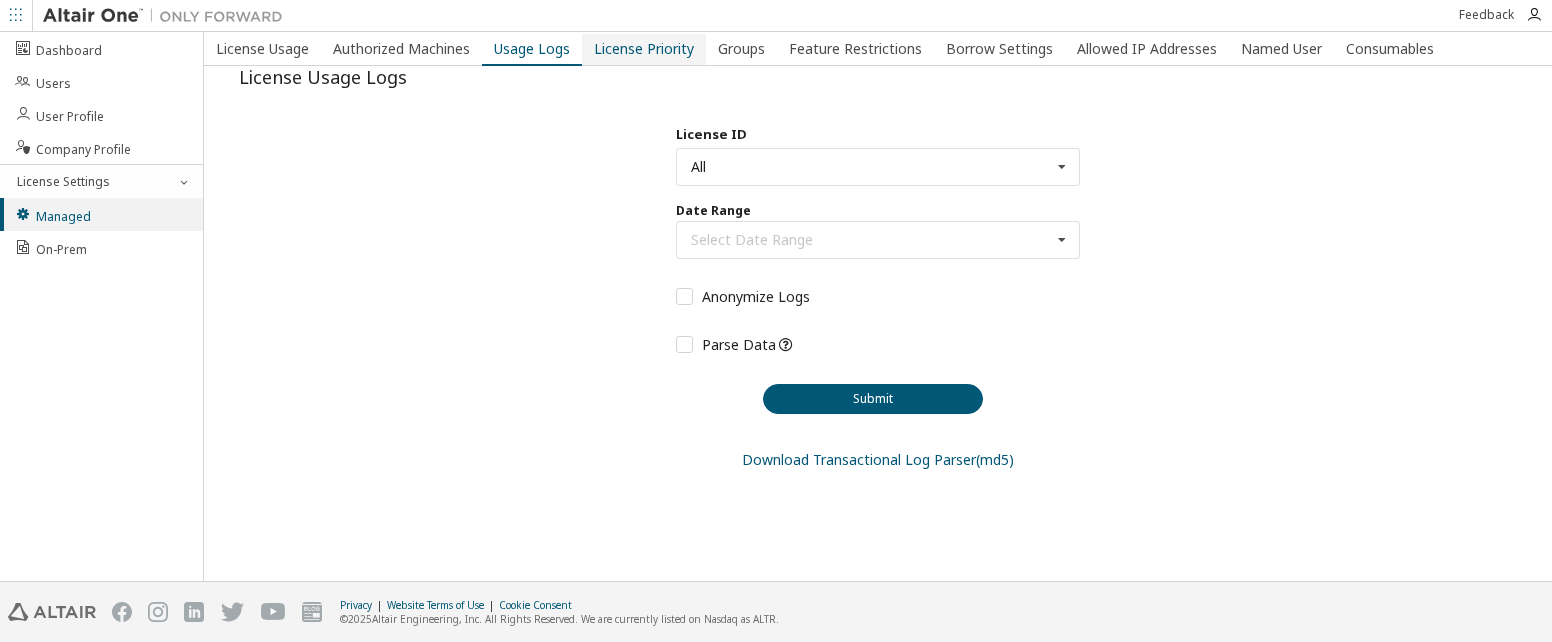 click on "License Priority" at bounding box center [644, 49] 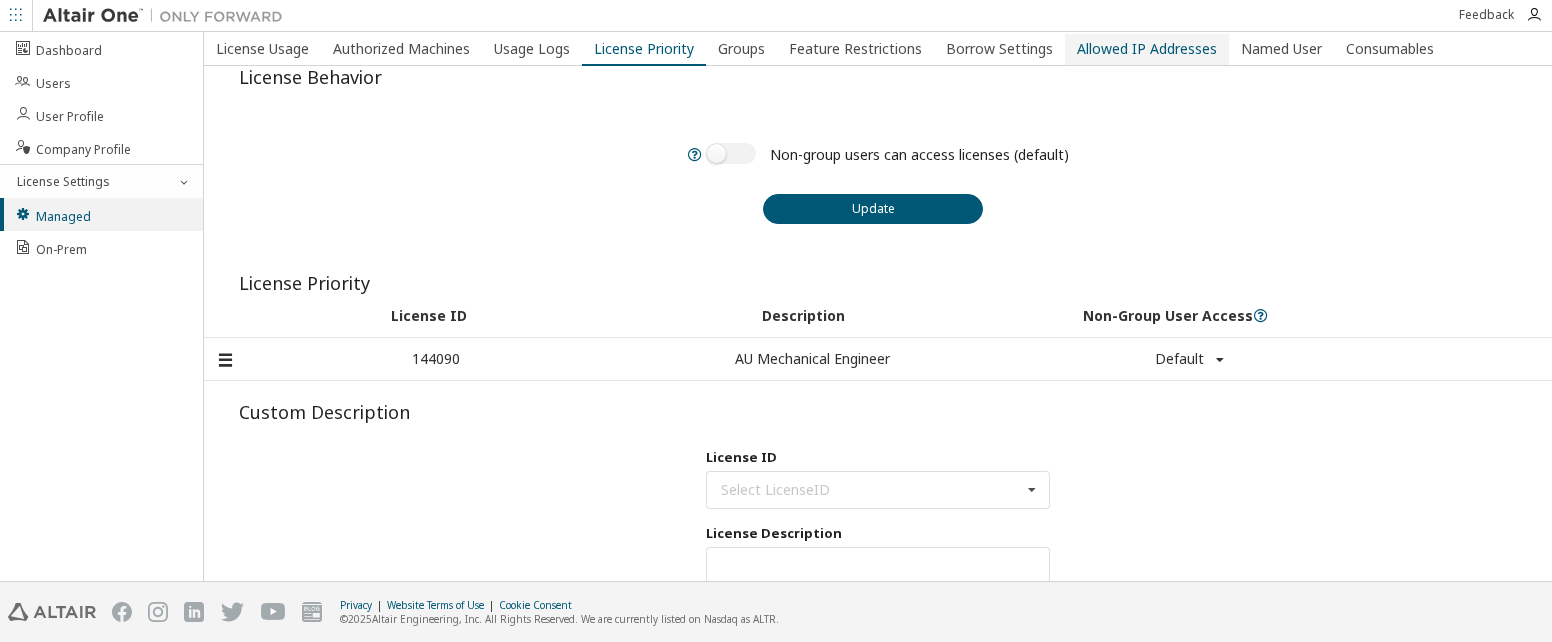 click on "Allowed IP Addresses" at bounding box center (1147, 49) 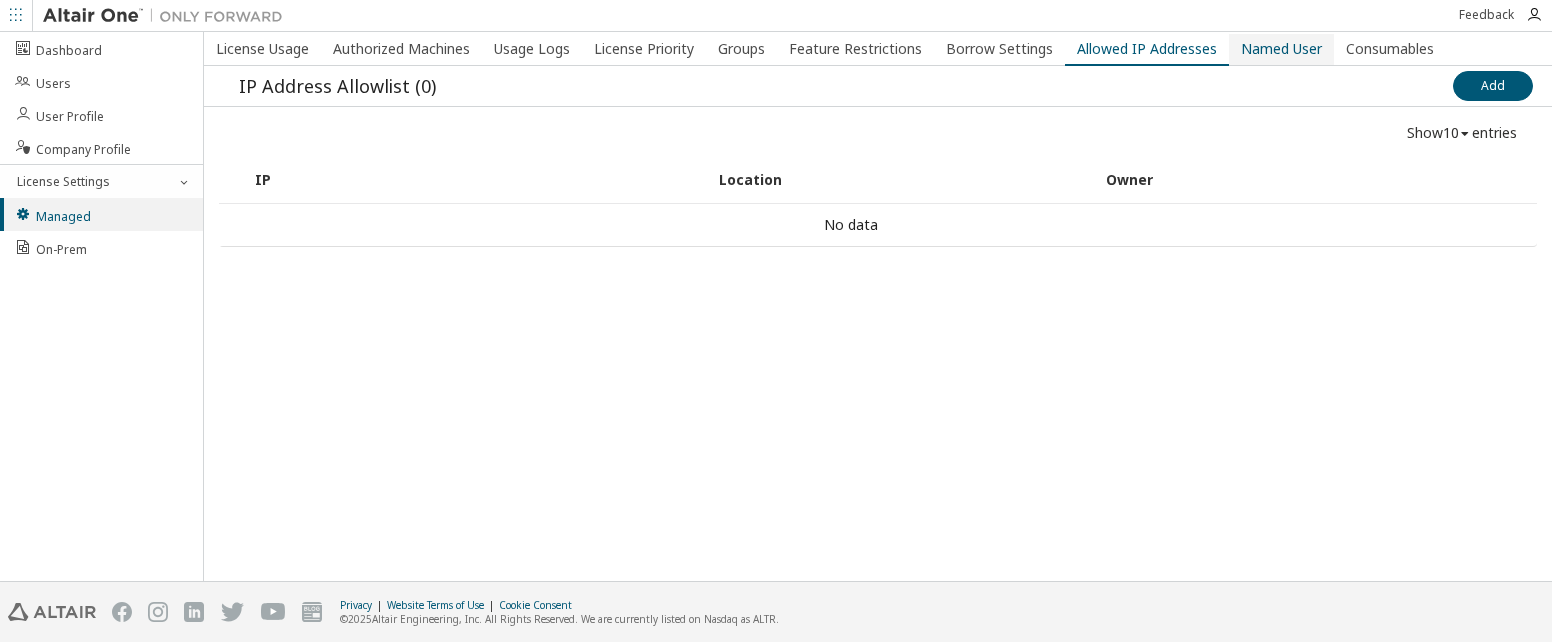 click on "Named User" at bounding box center [1281, 49] 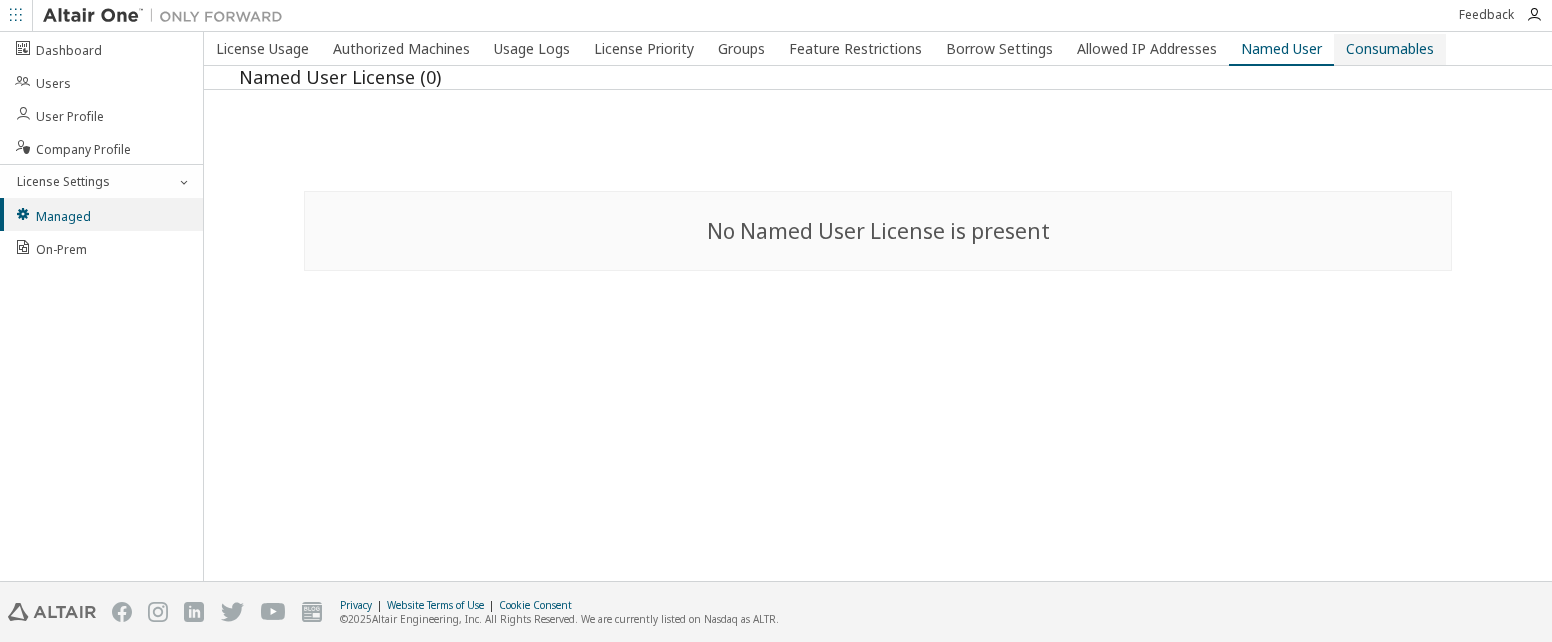 click on "Consumables" at bounding box center [1390, 49] 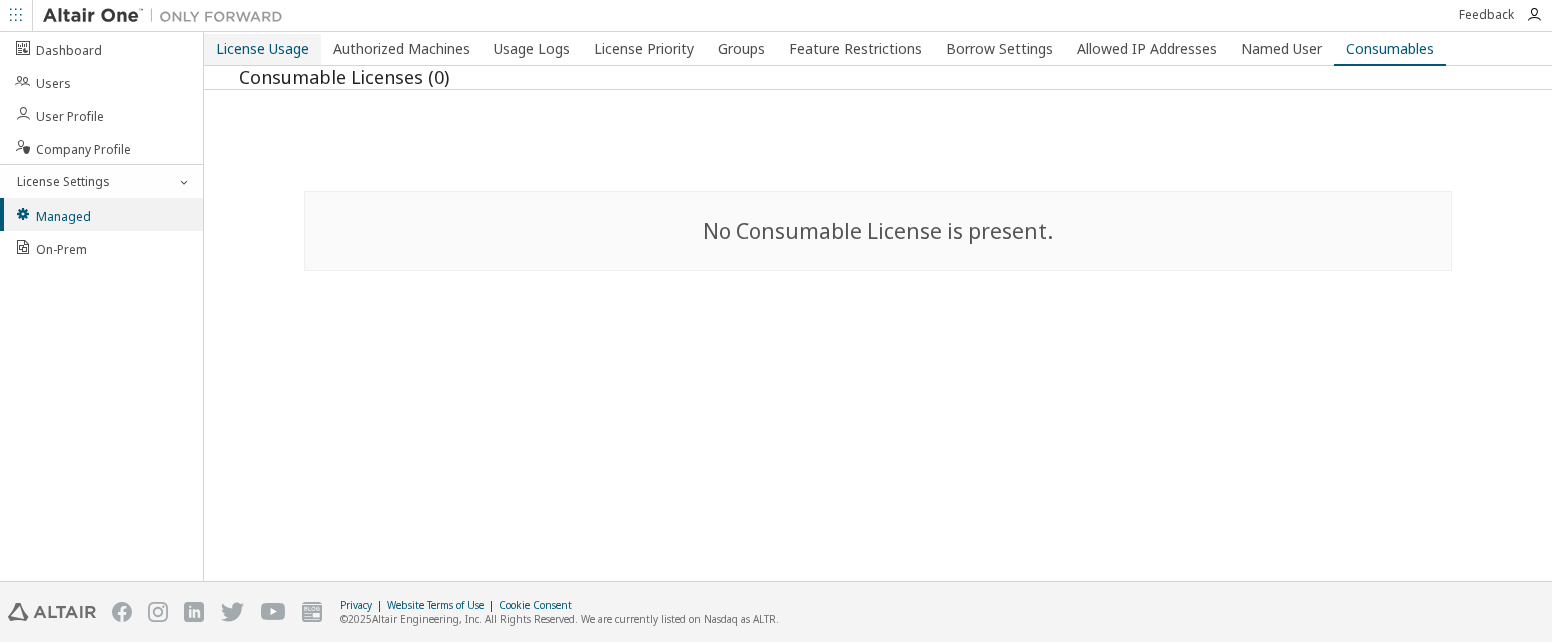 click on "License Usage" at bounding box center [262, 49] 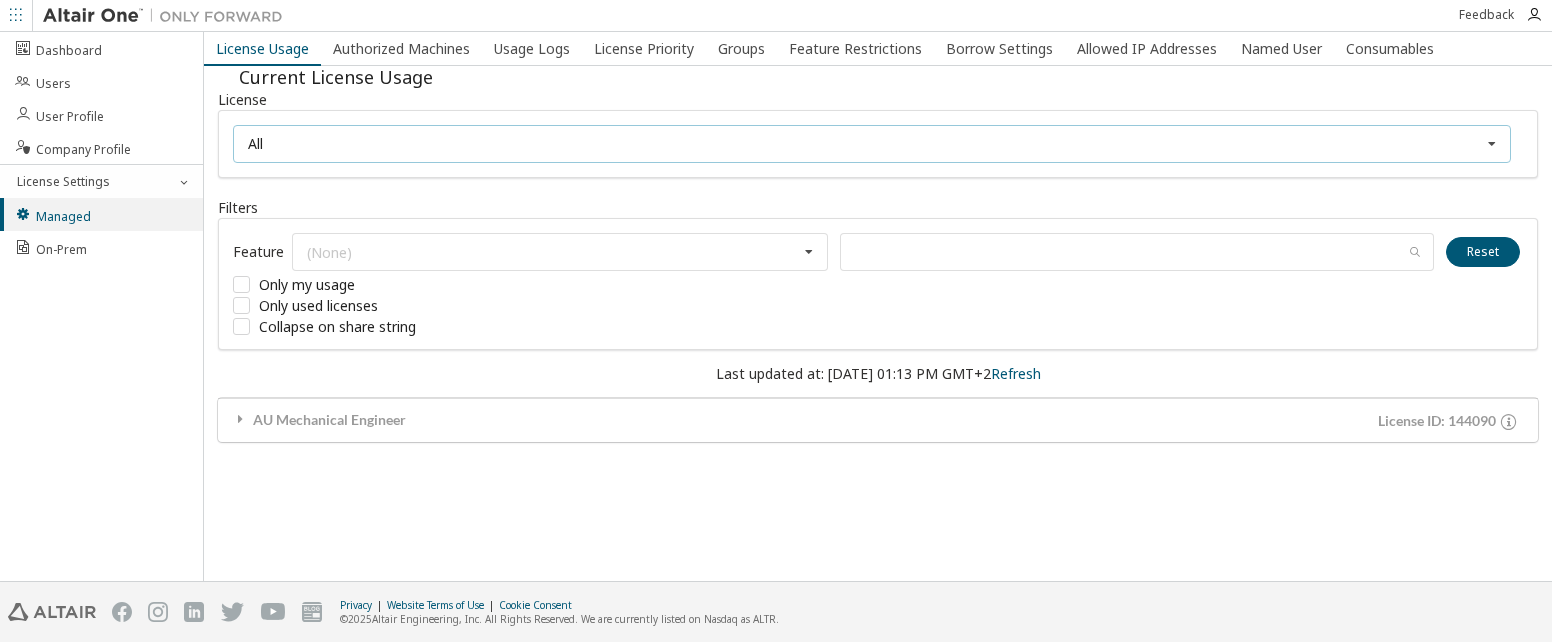 click on "All All 144090 - AU Mechanical Engineer" at bounding box center (872, 144) 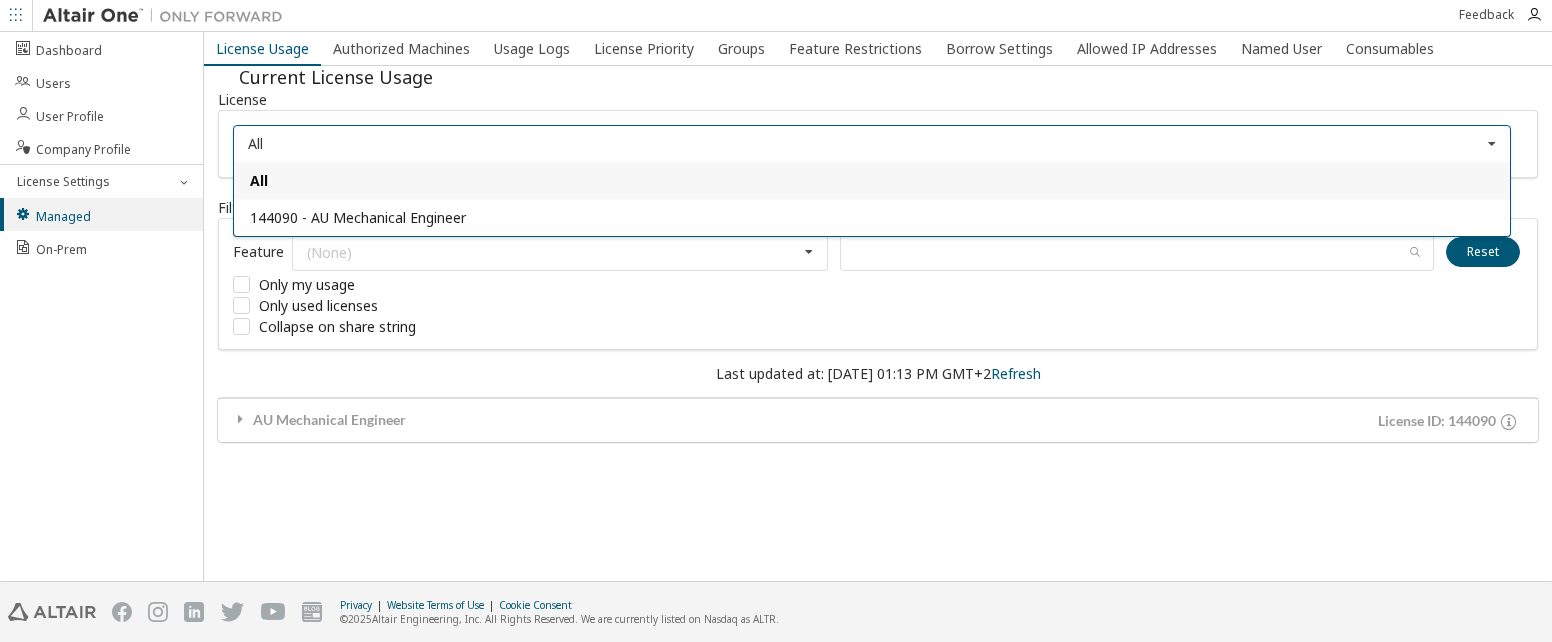 click on "All All 144090 - AU Mechanical Engineer" at bounding box center (872, 144) 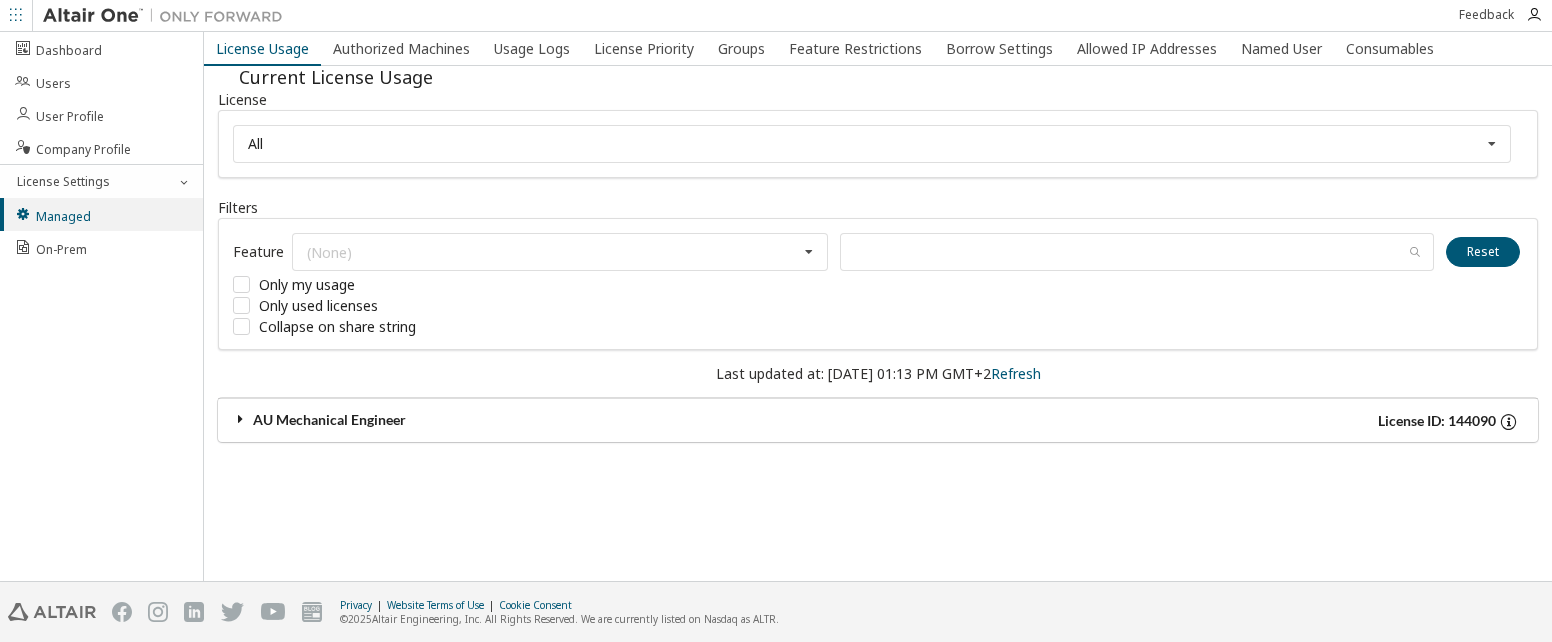 click at bounding box center [1508, 421] 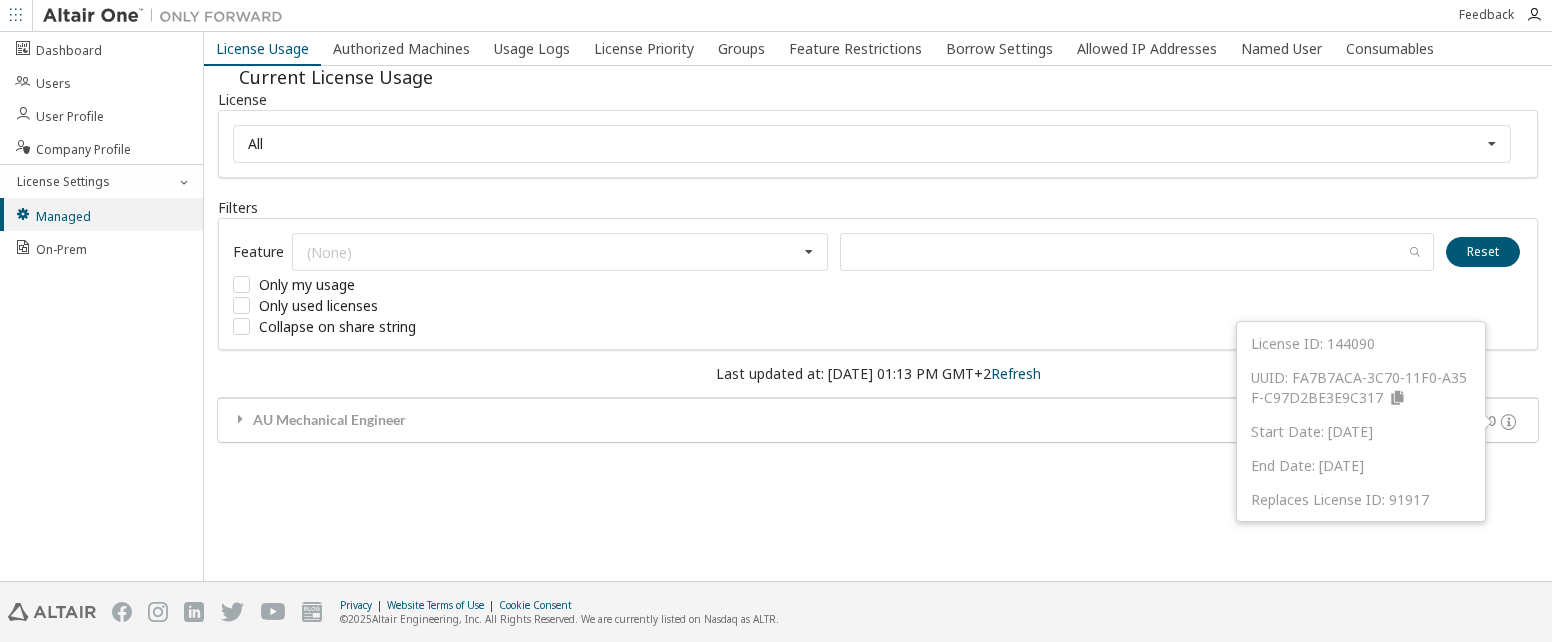 click on "License Usage Authorized Machines Usage Logs License Priority Groups Feature Restrictions Borrow Settings Allowed IP Addresses Named User Consumables Current License Usage License All All 144090 - AU Mechanical Engineer  Filters Feature (None) GlobalZoneEU HyperWorks HWAIFPBS HWAMDCPrivateAuthoring HWAMDCPrivateExplorerPlus HWAWPF HWAccessEmbedded HWActivate HWAcufwh HWAcusolve HWAcutrace HWAcuview HWAltairBushingModel HWAltairCopilotHyperWorks HWAltairManufacturingSolver HWAltairMfgSolver HWAltairOneDesktop HWAltairOneEnterpriseUser HWAnalyticsPBS HWAnalyticsUser HWAutomate HWAutomationBatch HWBatchMesher HWBatchUtilities HWBatteryDesigner HWBatteryDesignerRVE HWClick2CastGUI HWClick2CastSolver HWClick2ExtrudeCalibSolver HWClick2ExtrudeProcess HWClick2ExtrudeQuenchingSolver HWClick2FormIncrGUI HWClick2FormOneStep HWClick2MoldGUI HWClick2MoldSolver HWCompose HWComposeExeCreation HWConnectMe HWDataManager HWDesignAIGui HWDistributedLoadMapper HWEComputeManager HWEDataManager HWEDisplayManager HWEProcessManager" at bounding box center [878, 306] 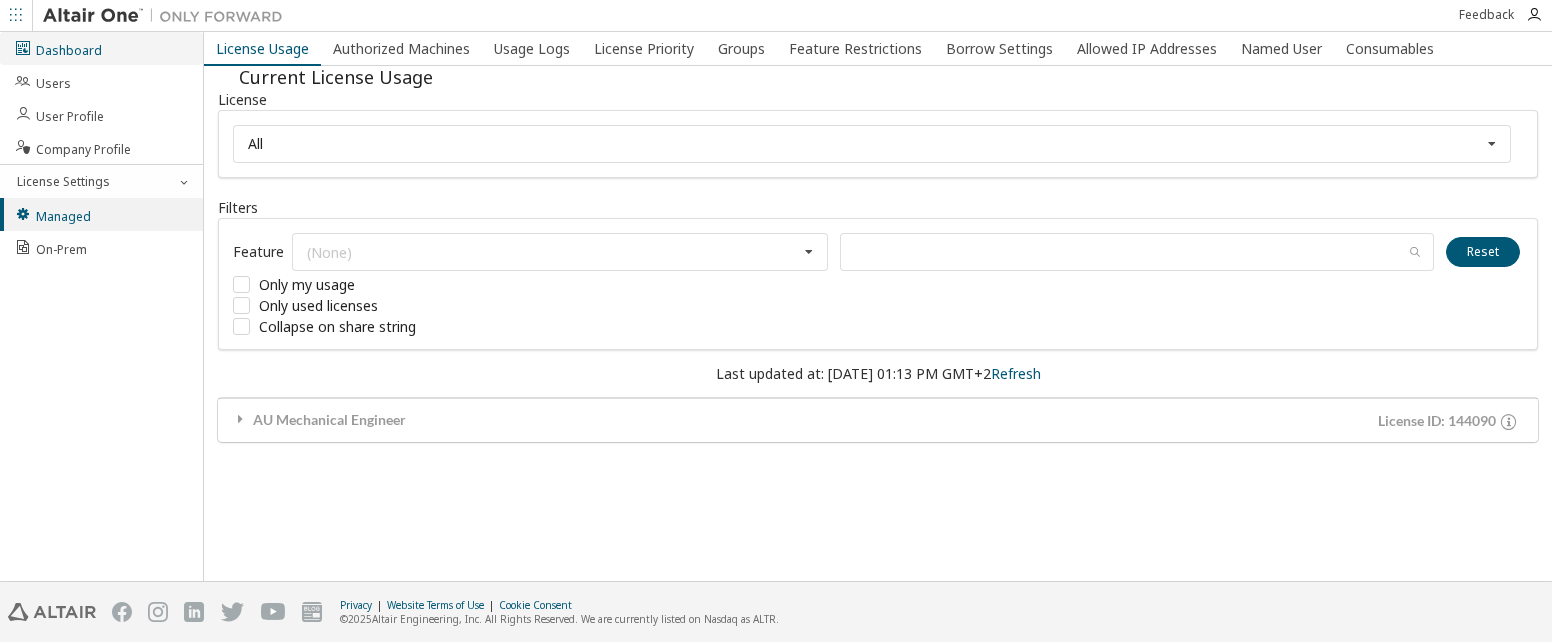 click on "Dashboard" at bounding box center [58, 48] 